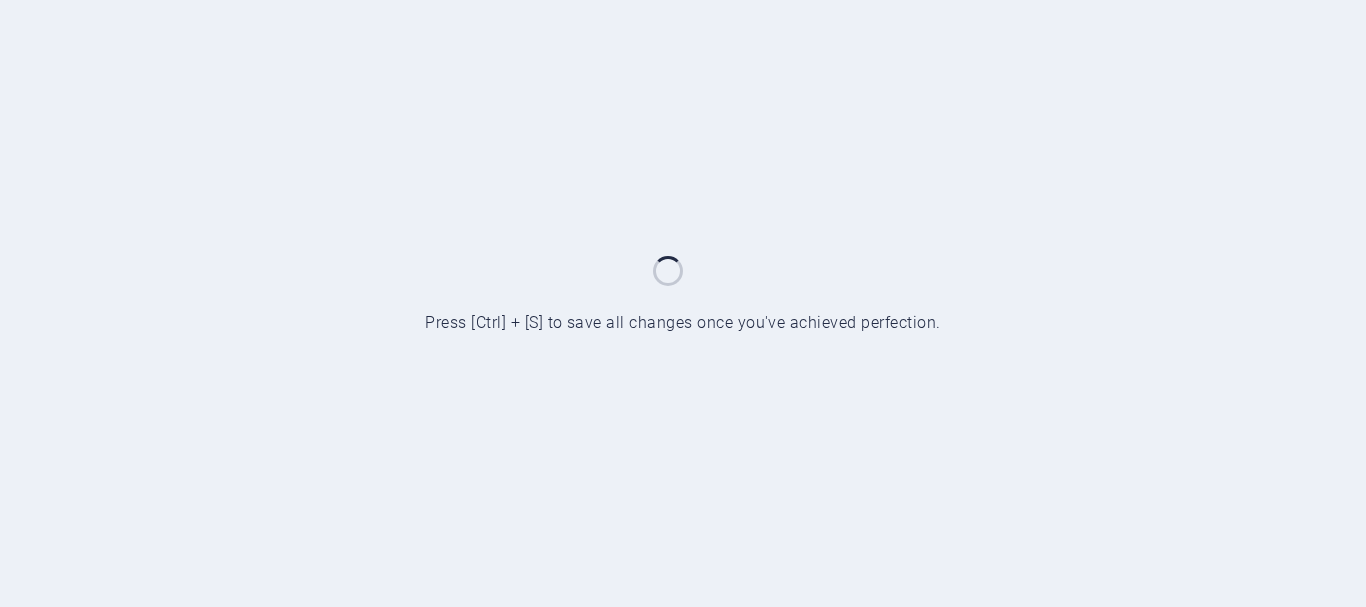 scroll, scrollTop: 0, scrollLeft: 0, axis: both 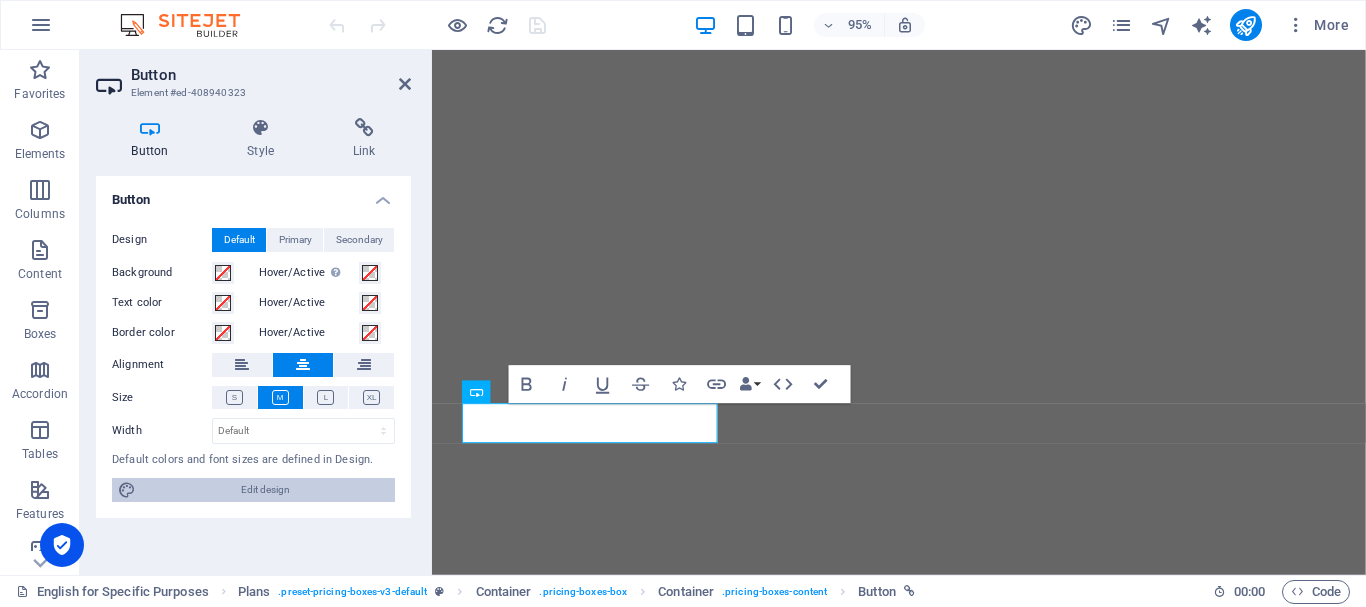 click on "Edit design" at bounding box center [265, 490] 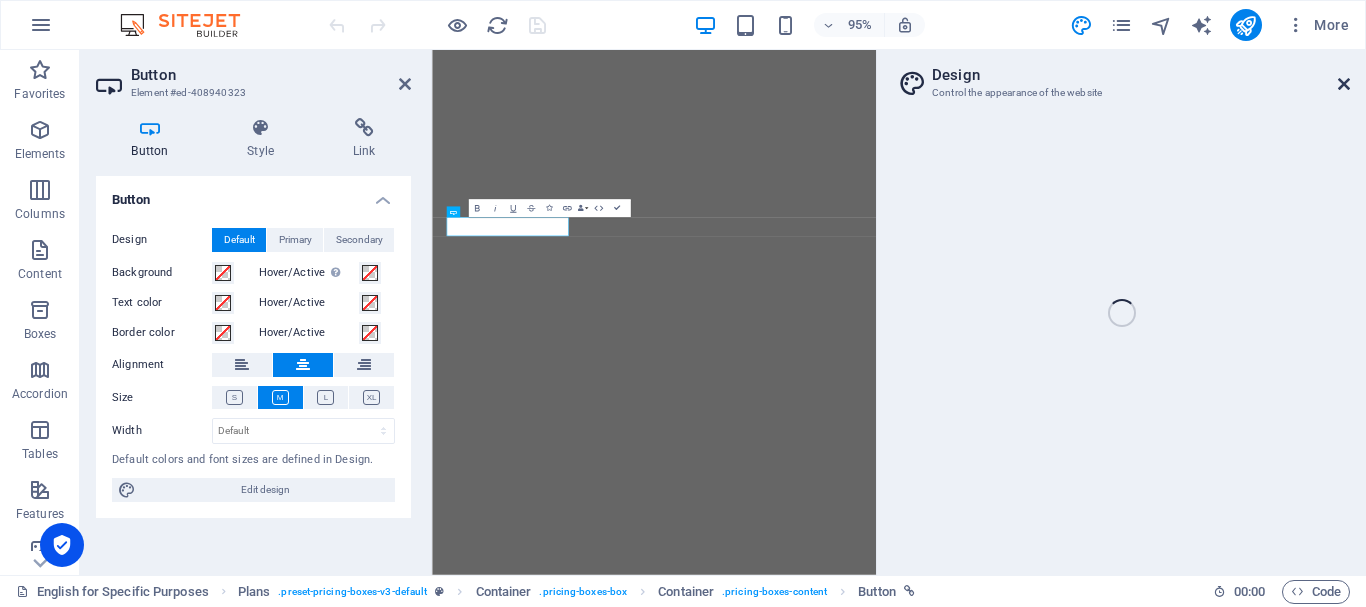 click at bounding box center [1344, 84] 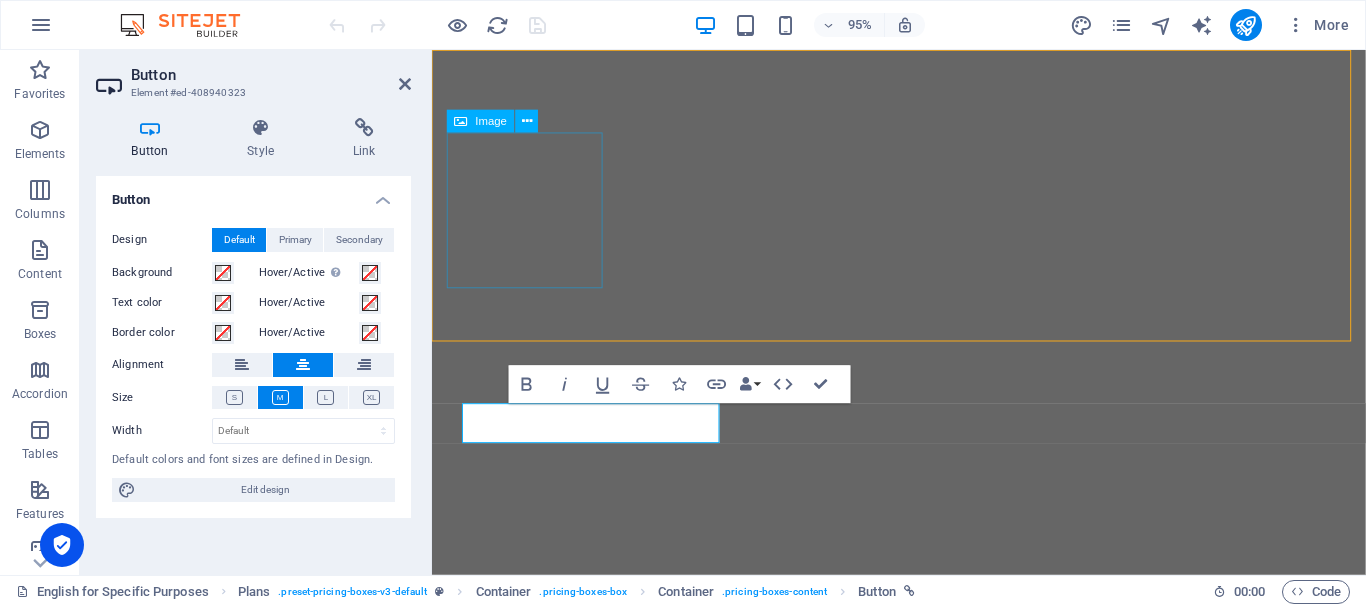 click at bounding box center [364, 128] 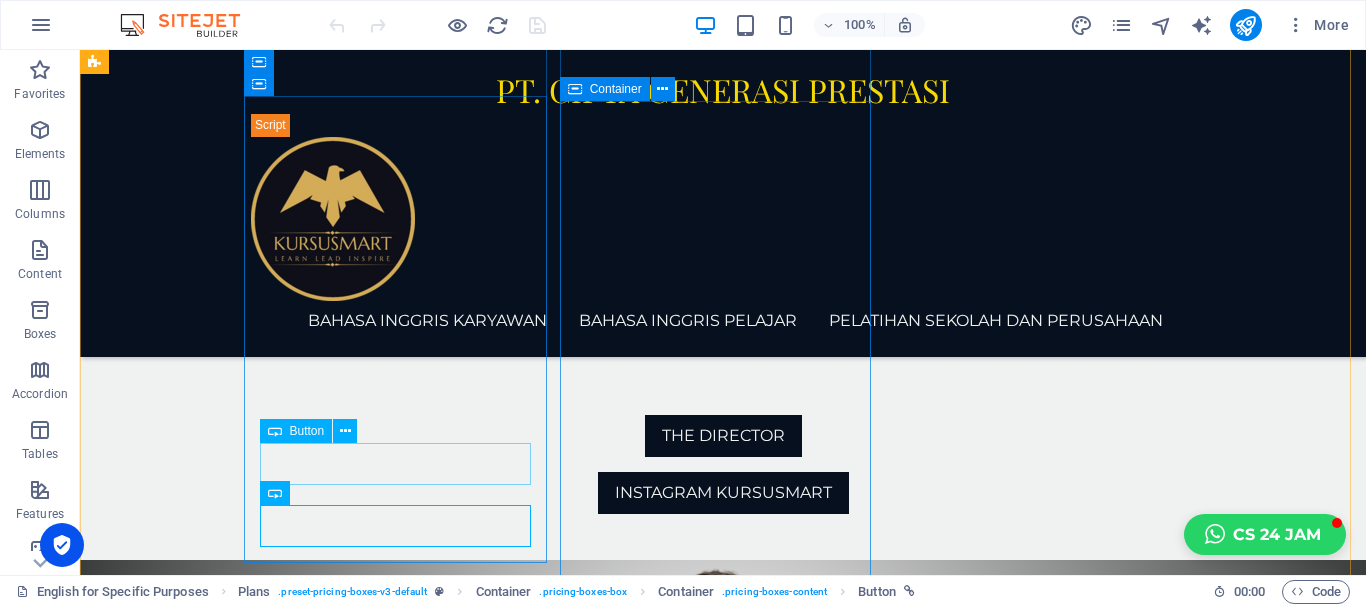 scroll, scrollTop: 1758, scrollLeft: 0, axis: vertical 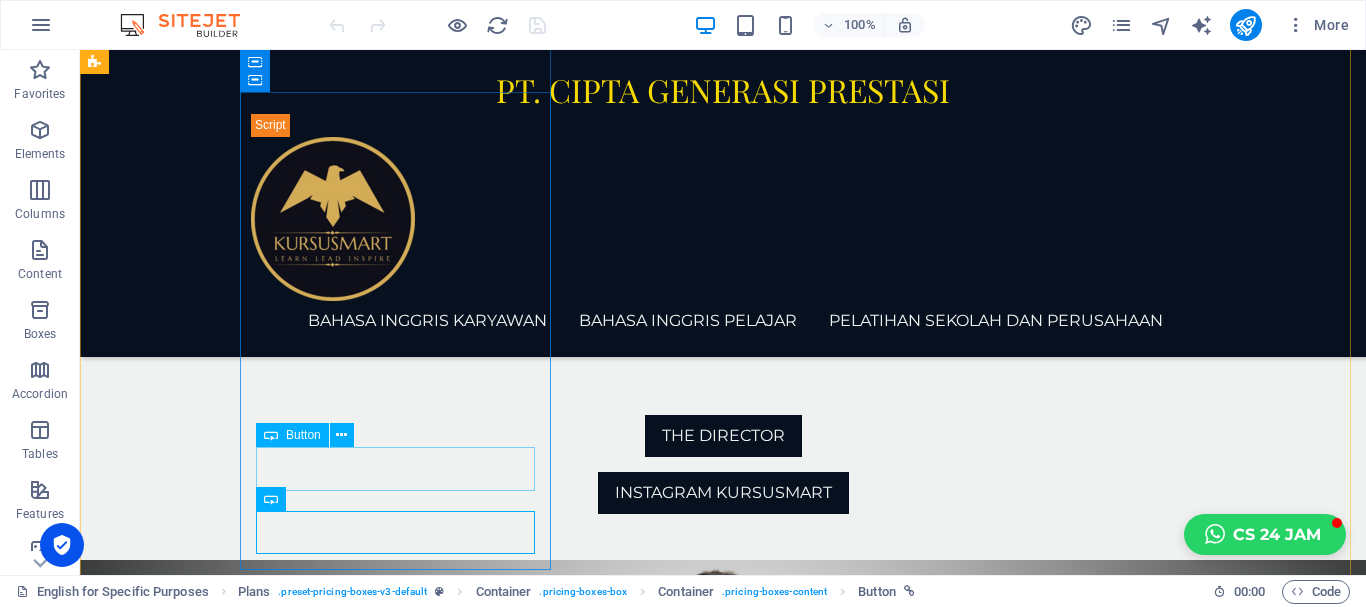 click on "Coba Kelas Gratis" at bounding box center (568, 1468) 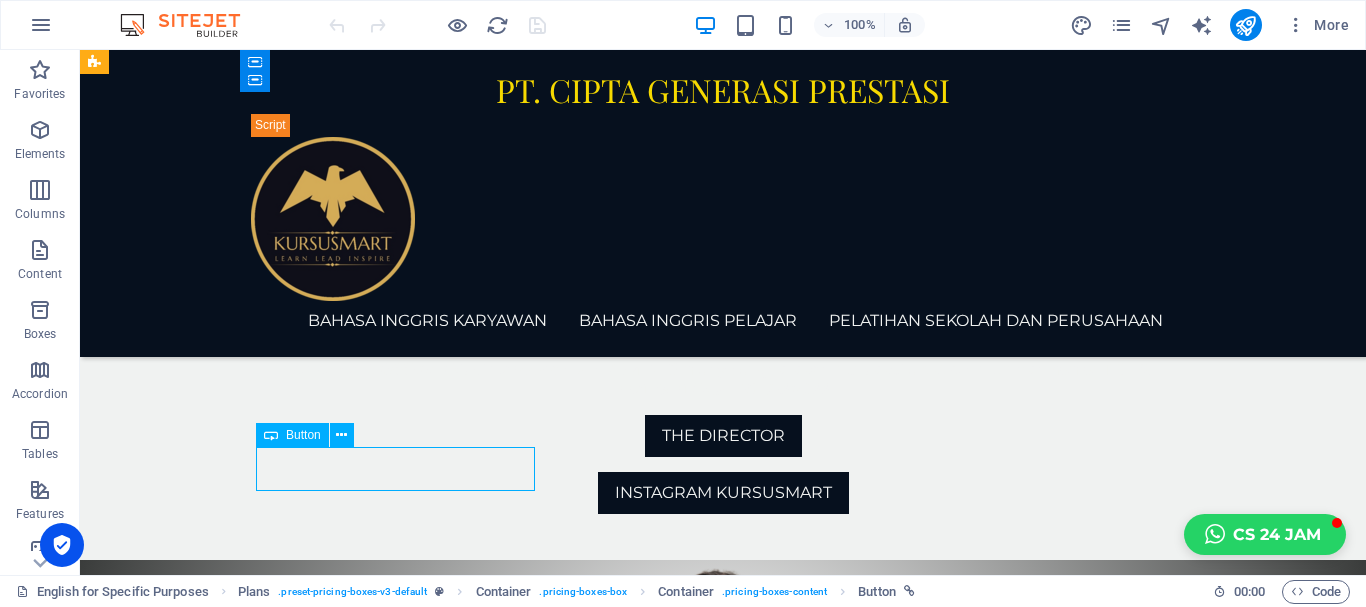 click on "Coba Kelas Gratis" at bounding box center [568, 1468] 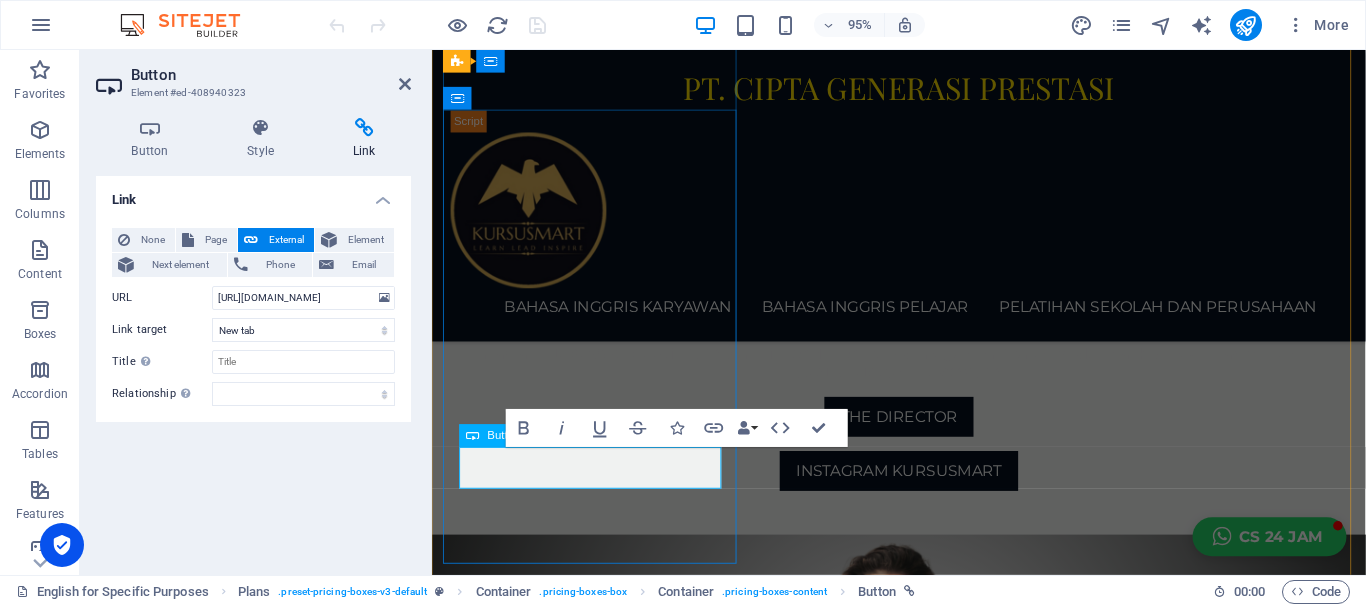 scroll, scrollTop: 1737, scrollLeft: 0, axis: vertical 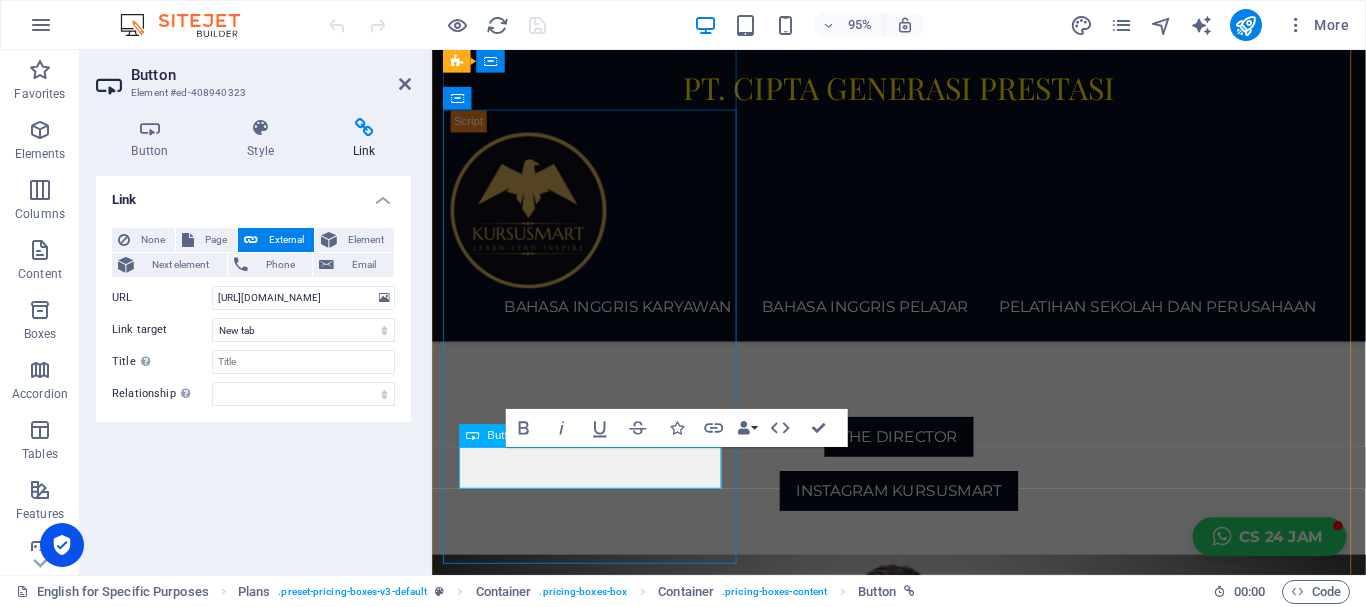 click on "Coba Kelas Gratis" at bounding box center [920, 1489] 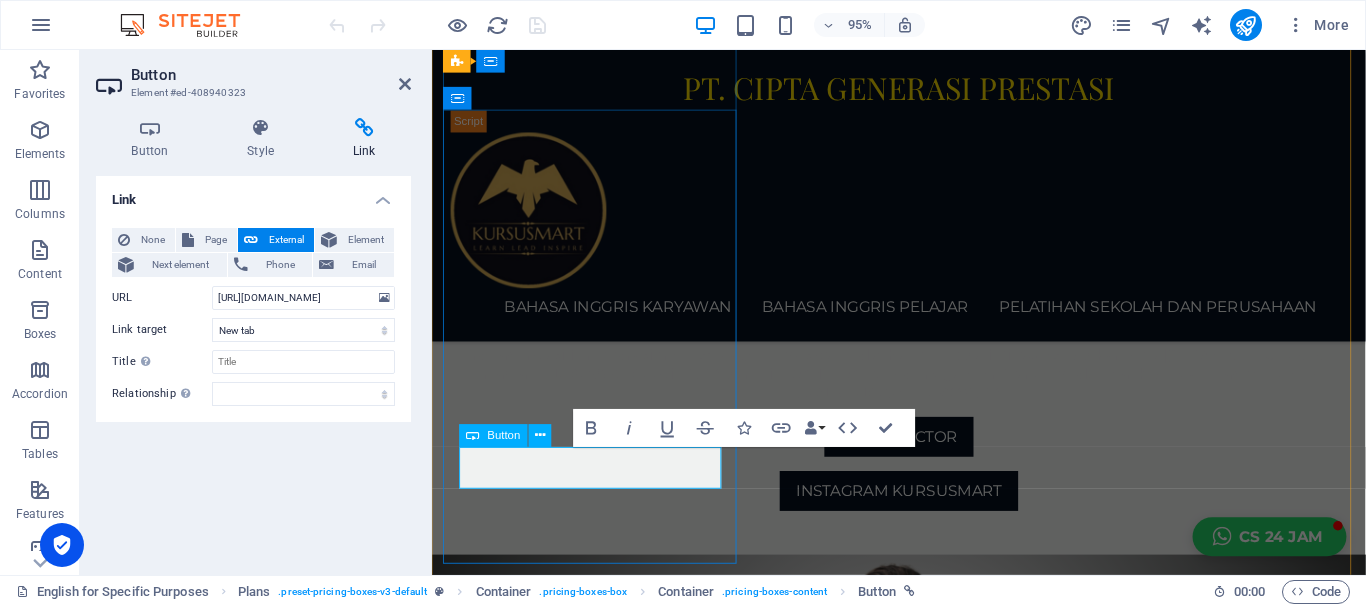 type 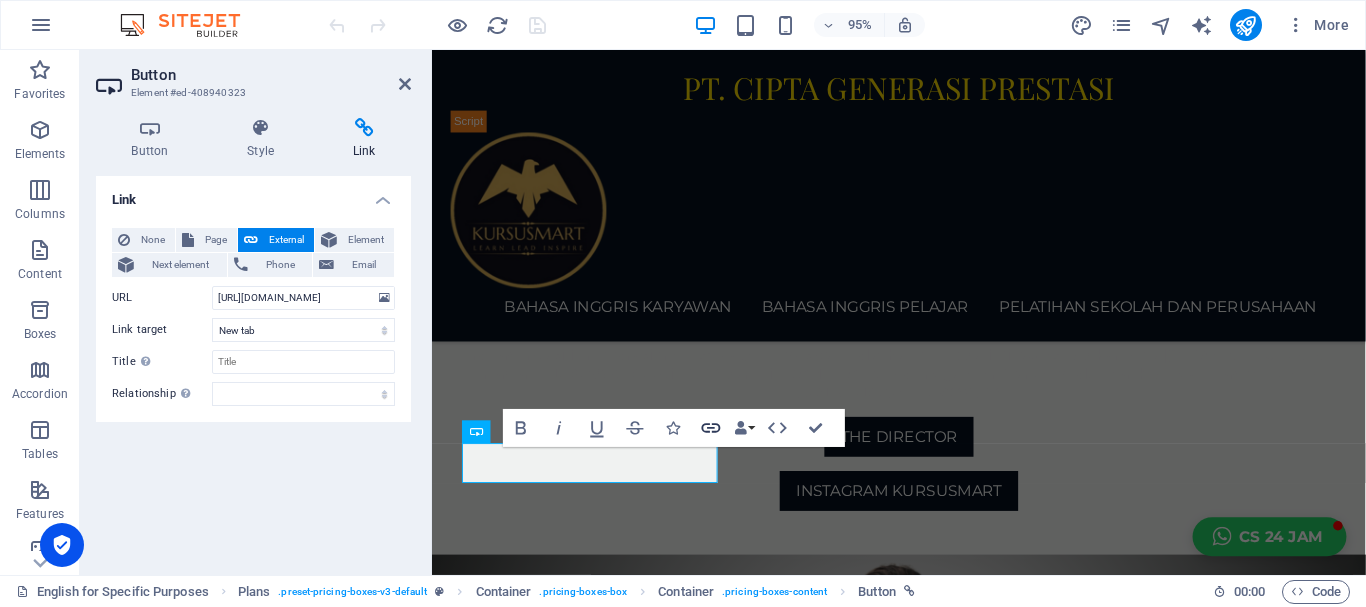 click 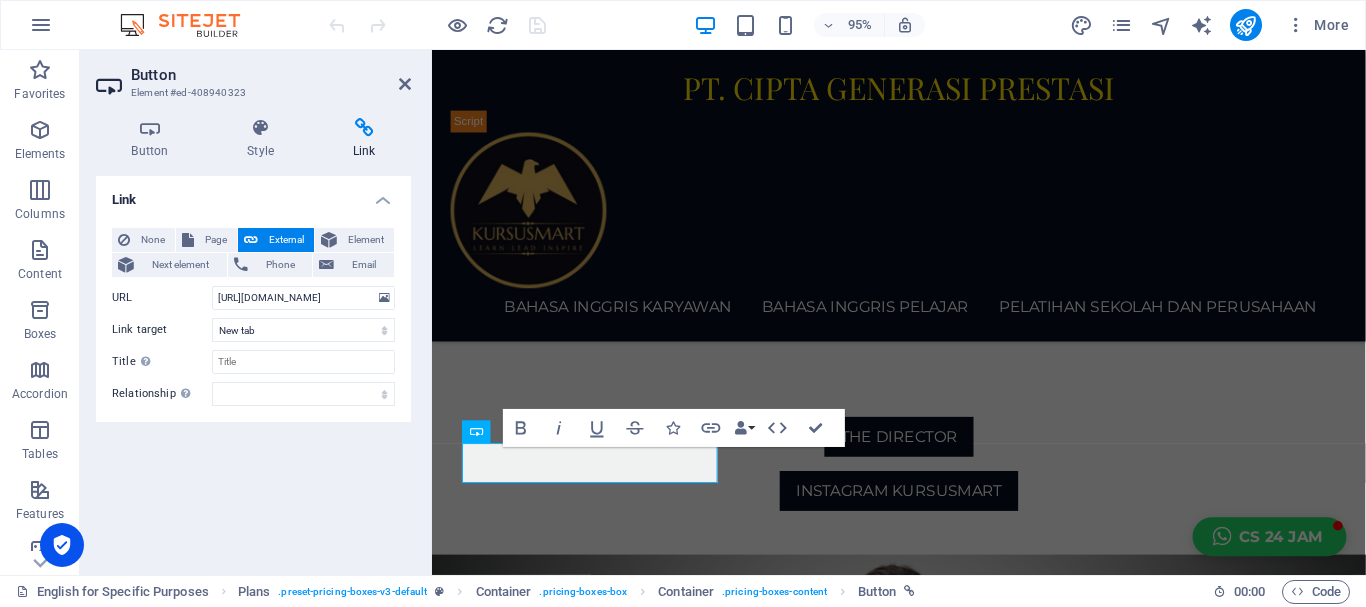 click at bounding box center [364, 128] 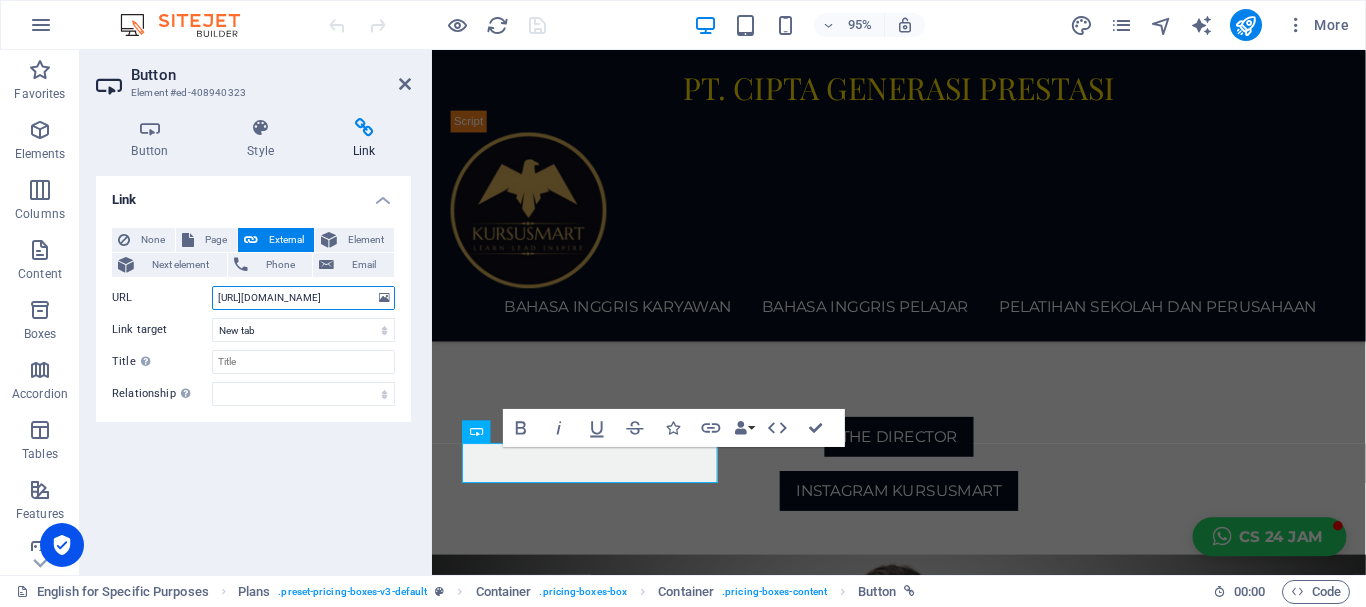click on "[URL][DOMAIN_NAME]" at bounding box center [303, 298] 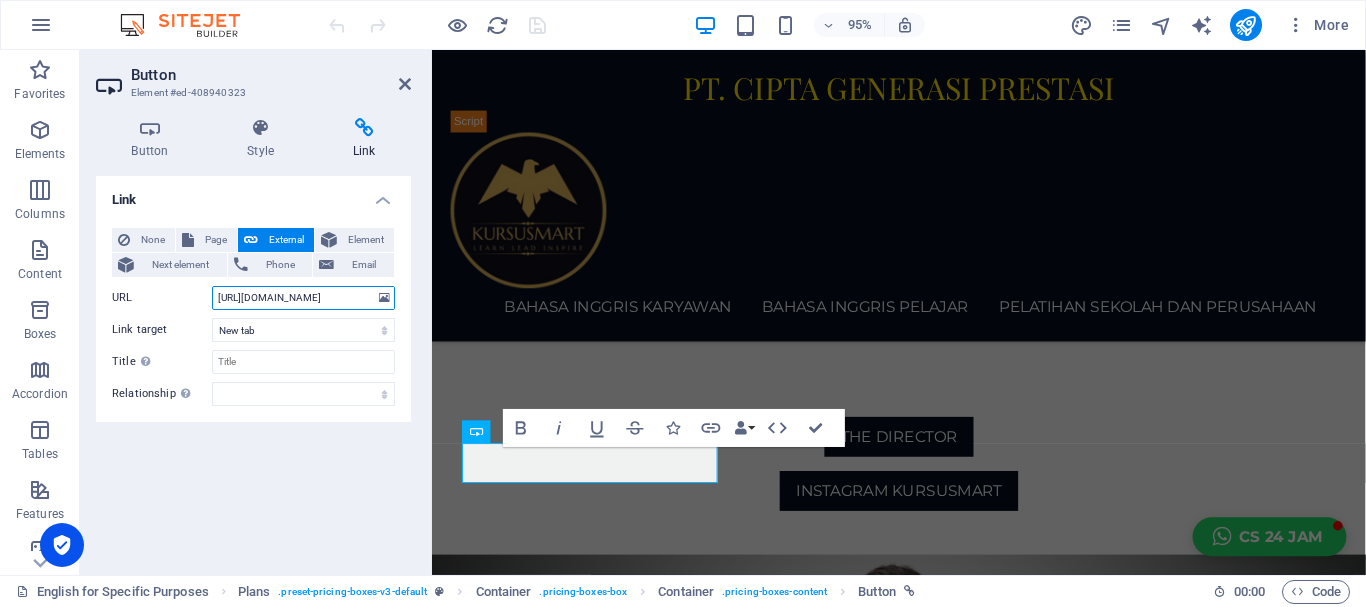 drag, startPoint x: 360, startPoint y: 297, endPoint x: 210, endPoint y: 292, distance: 150.08331 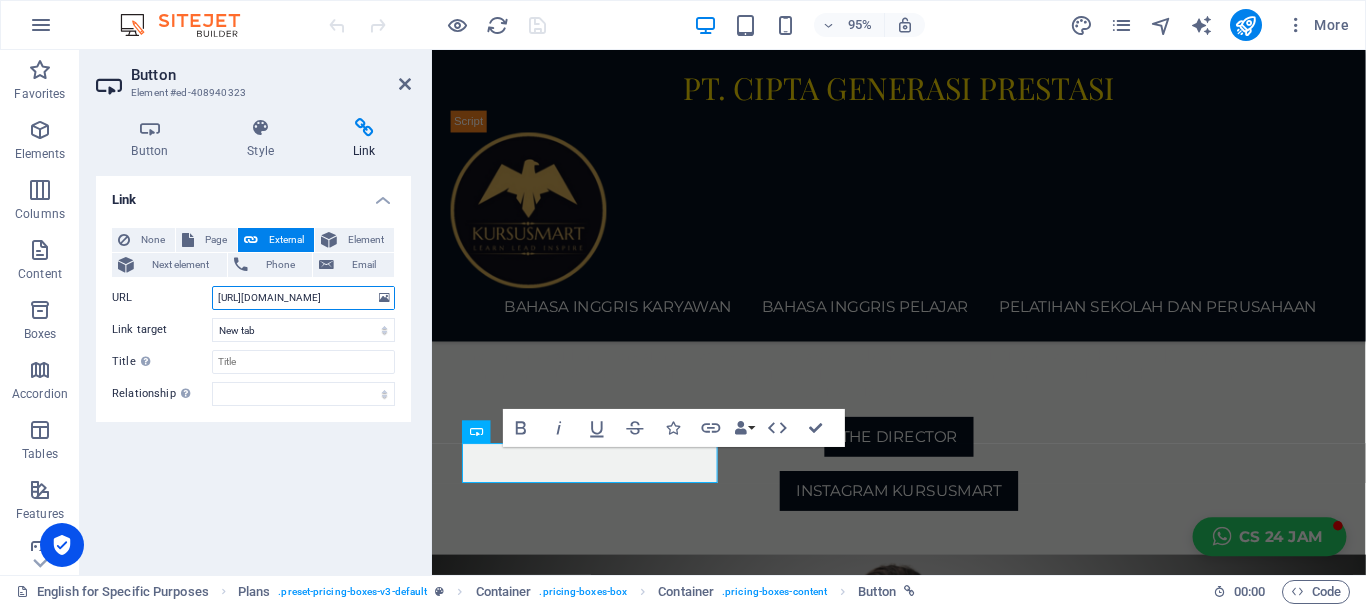 paste on "[DOMAIN_NAME][URL]" 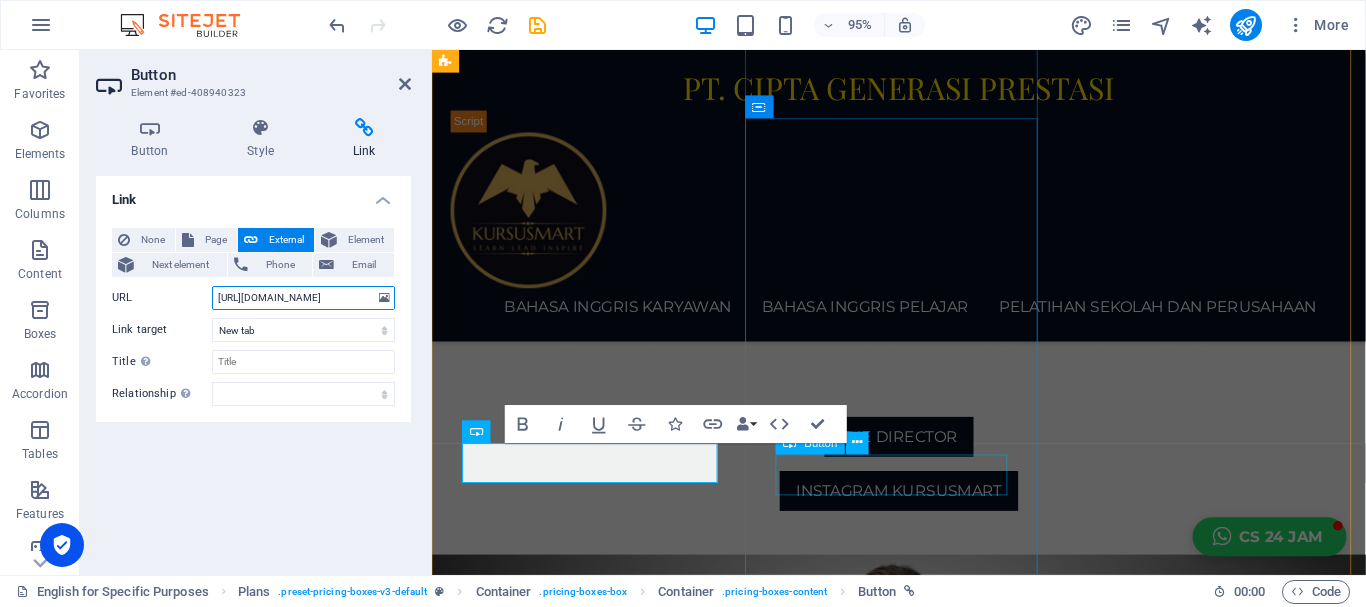 type on "[URL][DOMAIN_NAME]" 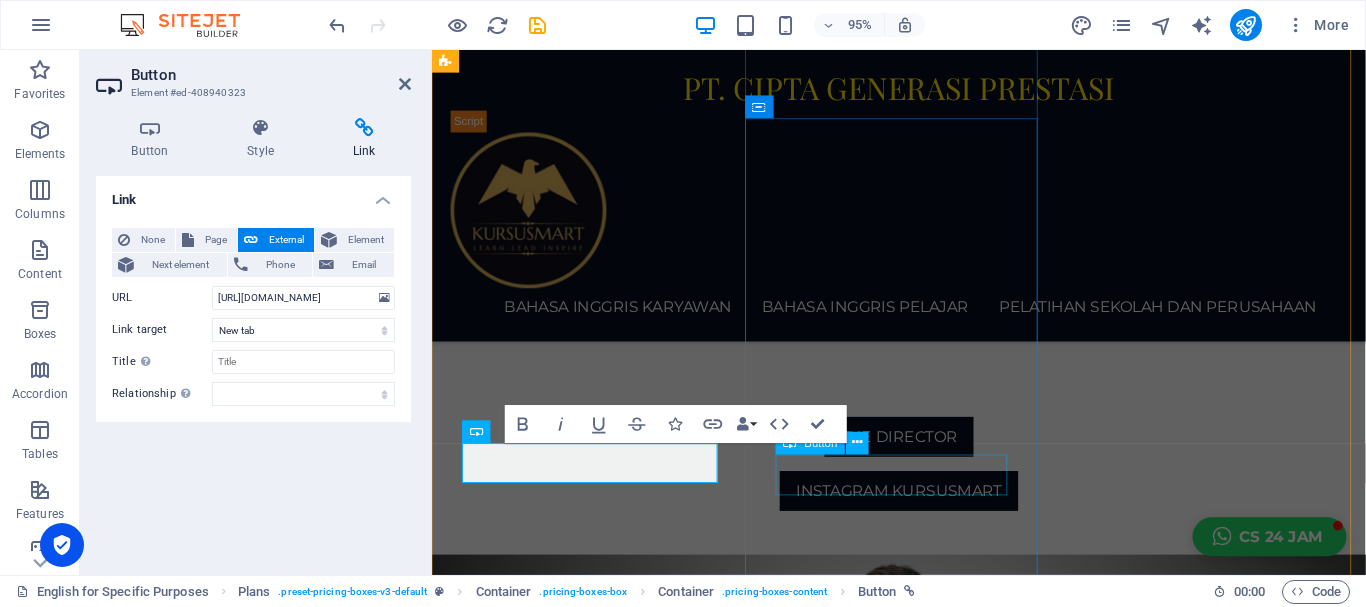 click on "Coba Kelas Gratis" at bounding box center (920, 2006) 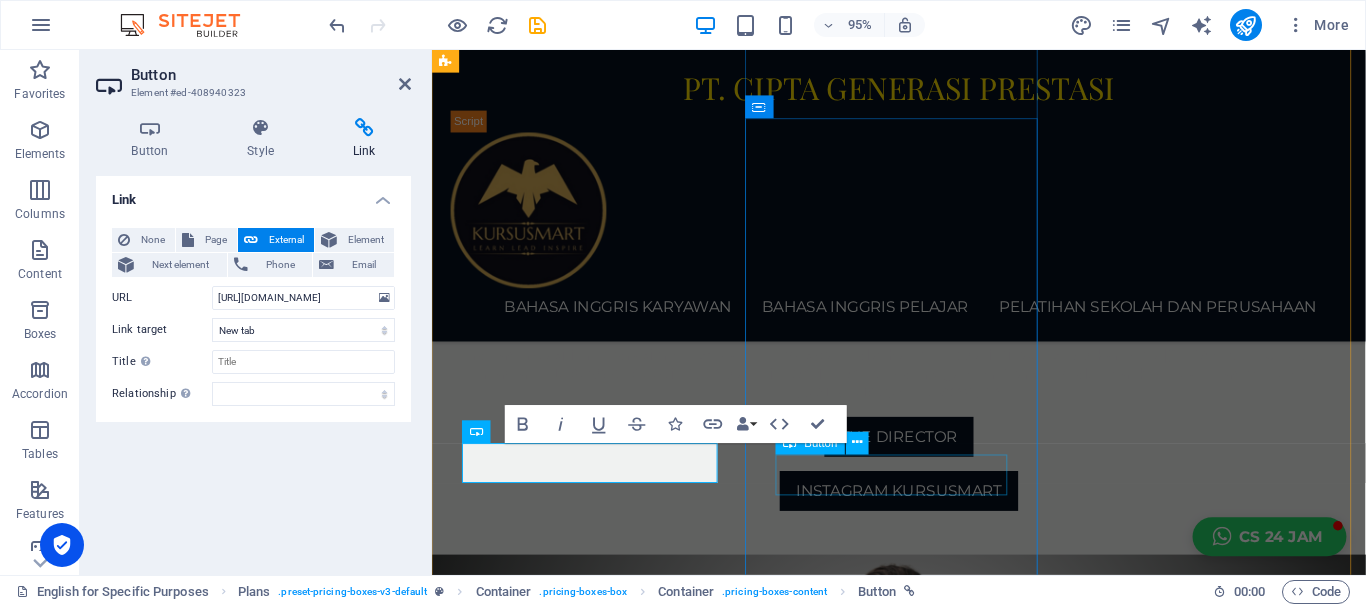 scroll, scrollTop: 0, scrollLeft: 0, axis: both 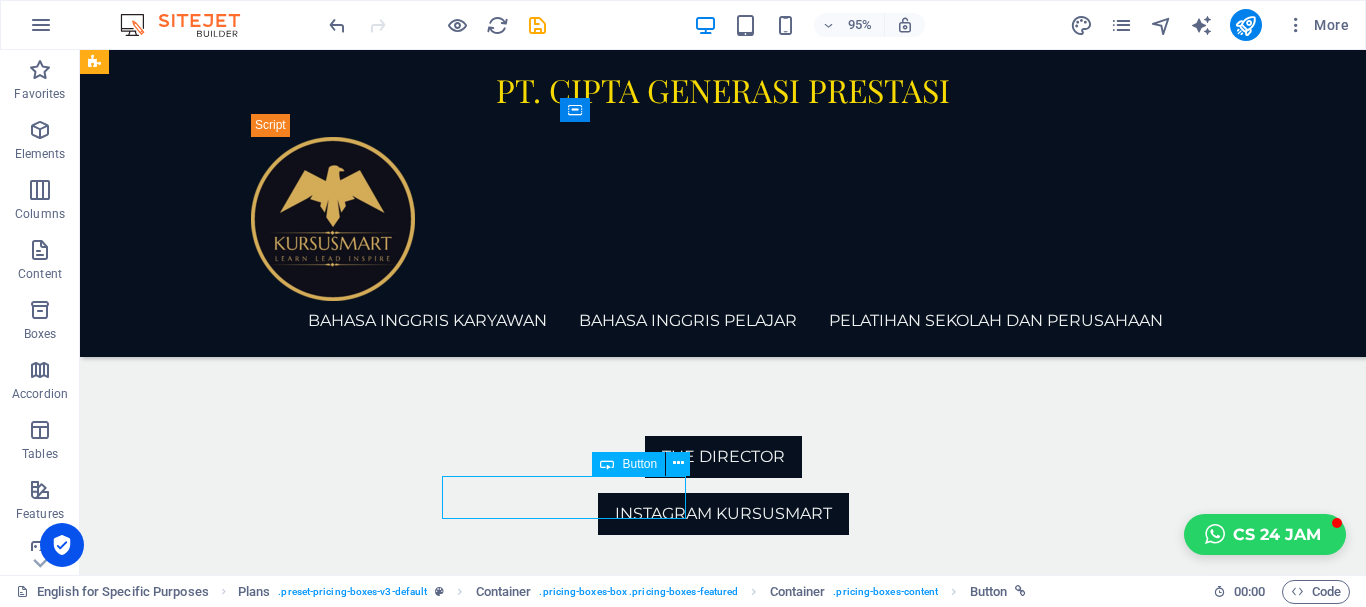 click on "DURASI 1,5 JAM PEMBELAJARAN ONLINE-TERSEDIA KELAS MALAM Rp75.000 Semua Program Pembelajaran Bahasa Inngris Program 8 Kali Pertemuan Guru Berkualitas dan Berpengalaman Garansi Kemampuan English Conversation Sertifikat Lembaga Resmi Booking Free Trial Beli Kelas Sekarang DURASI 1 JAM PEMBELAJARAN ONLINE-TERSEDIA KELAS MALAM Rp50.000 Semua Program Pembelajaran Bahasa Inggris Program 12 Kali Pertemuan Guru Berkualitas dan Berpengalaman Sertifikat Lembaga Resmi Coba Kelas Gratis Beli Kelas Sekarang DURASI 2 JAM PEMBELAJARAN ONLINE-TERSEDIA KELAS MALAM Rp100.000 Semua Program Pembelajaran Bahasa Inggris Program 6 Kali Pertemuan Guru Berkualitas dan Berpengalaman Garansi Kemampuan English Conversation Sertifikat Lembaga Res mi Coba Kelas Gratis Beli Kelas Sekarang" at bounding box center (723, 1847) 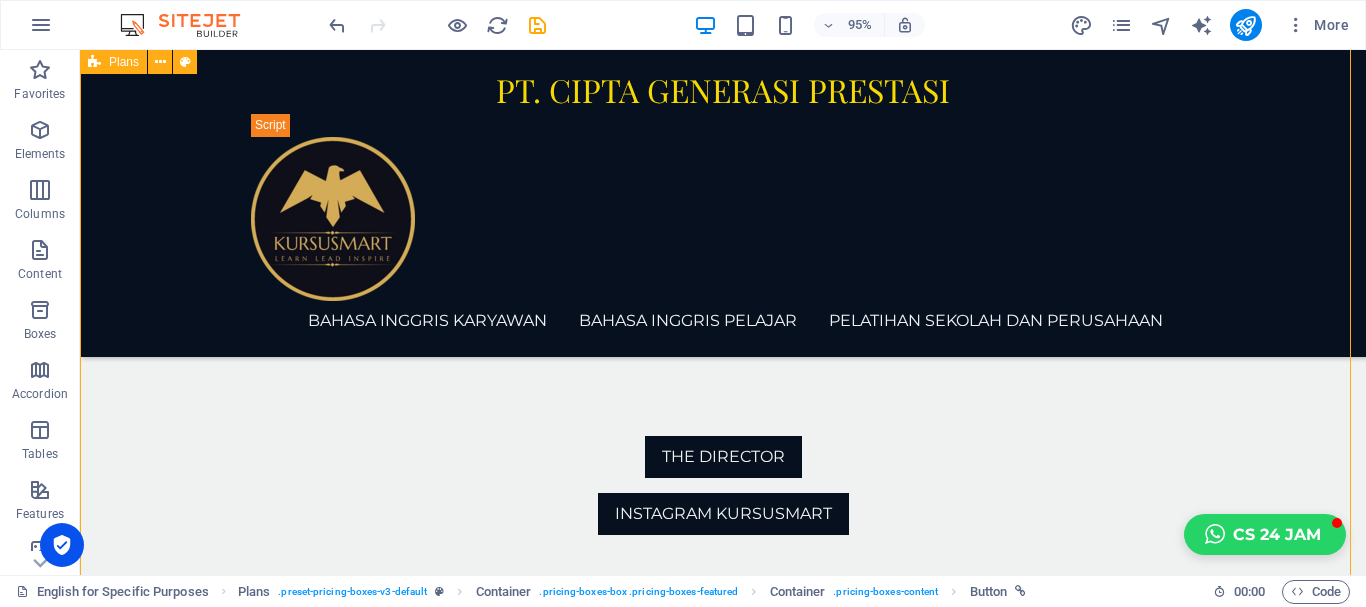 click on "Coba Kelas Gratis" at bounding box center [568, 2006] 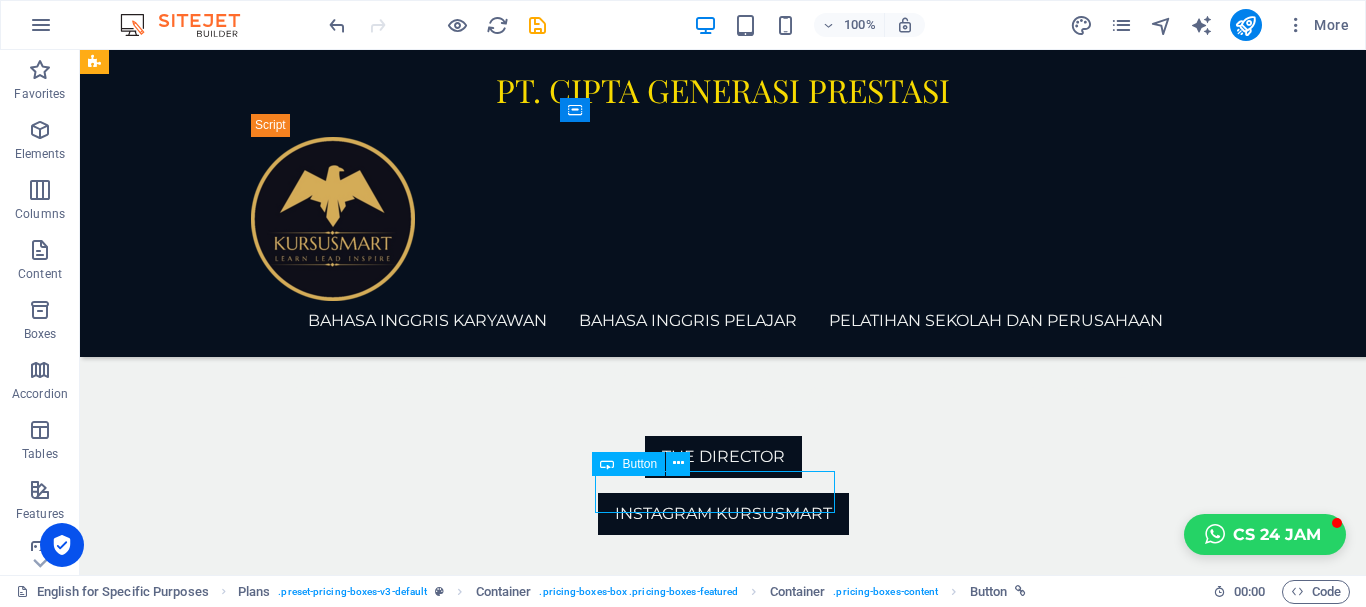 click on "Coba Kelas Gratis" at bounding box center (568, 2006) 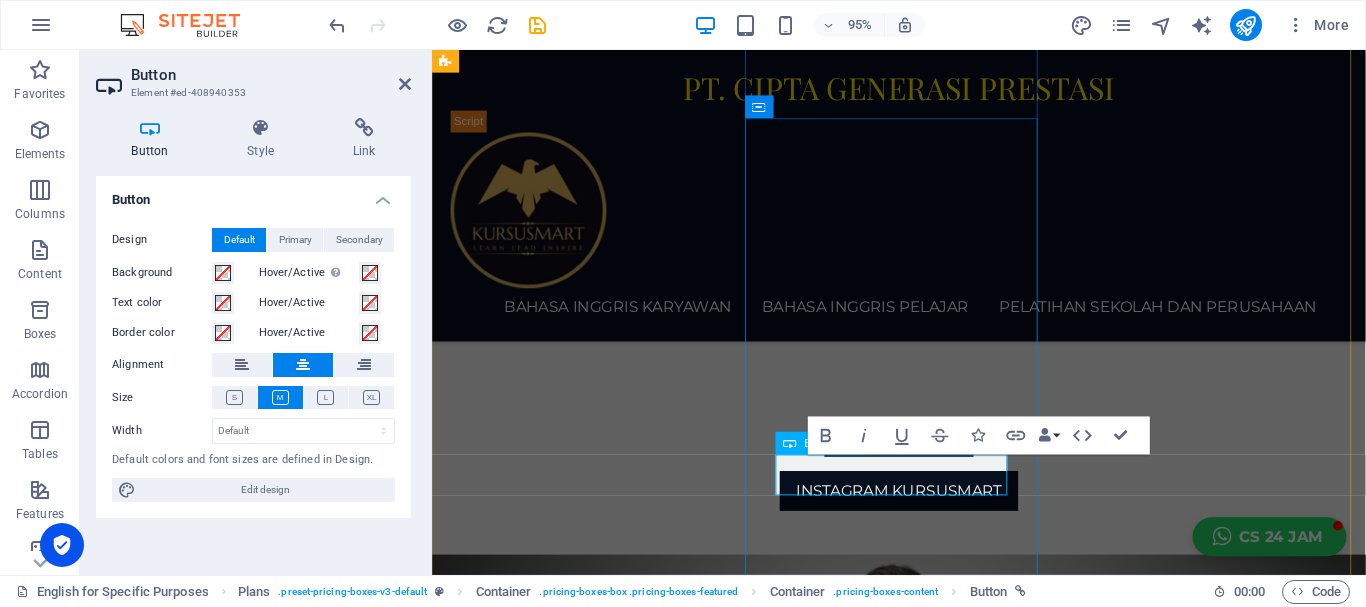 click on "Coba Kelas Gratis" at bounding box center (920, 2006) 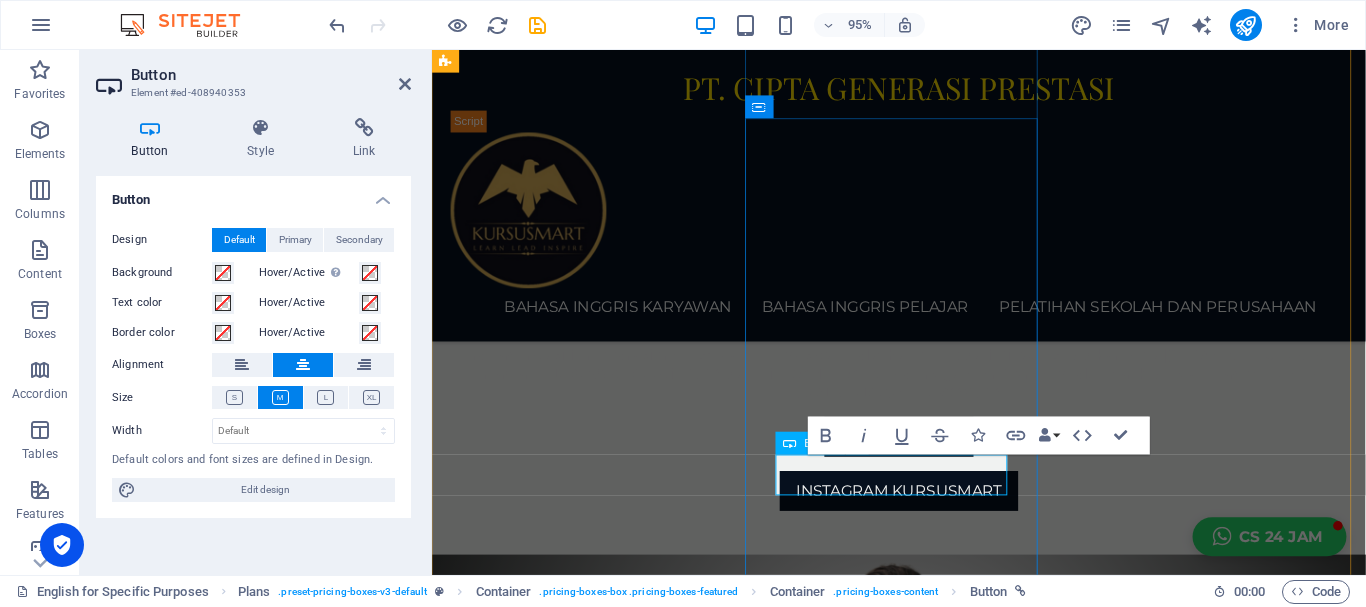 click on "Coba Kelas Gratis" at bounding box center (920, 2006) 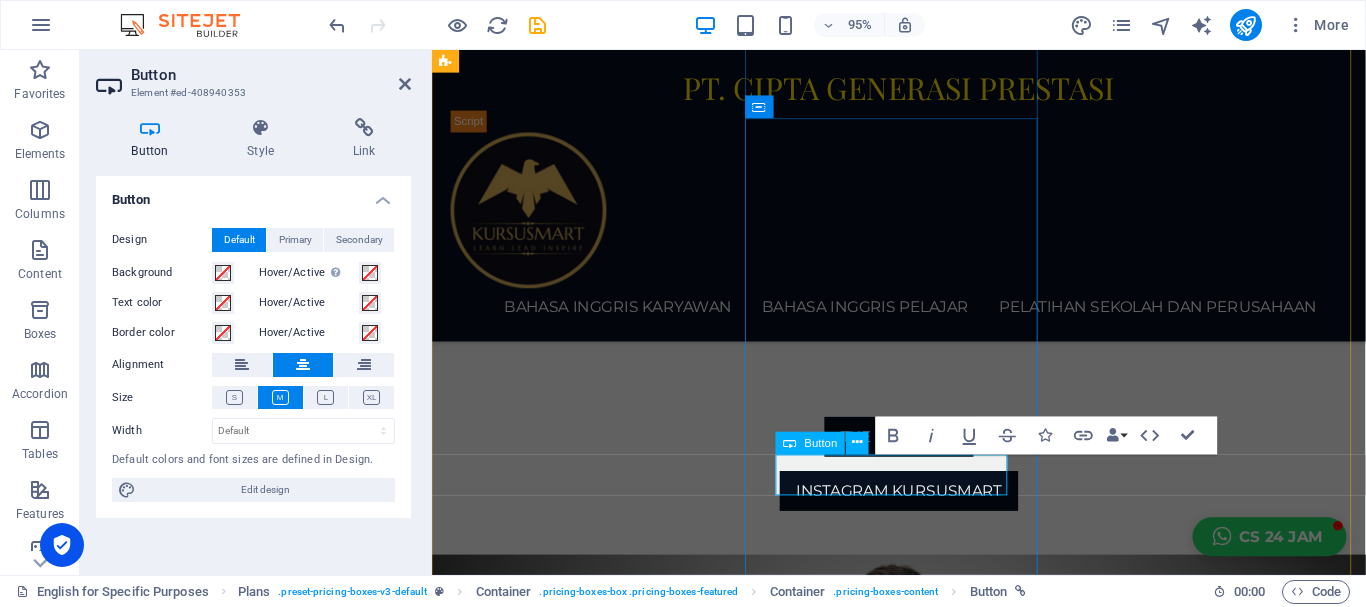 type 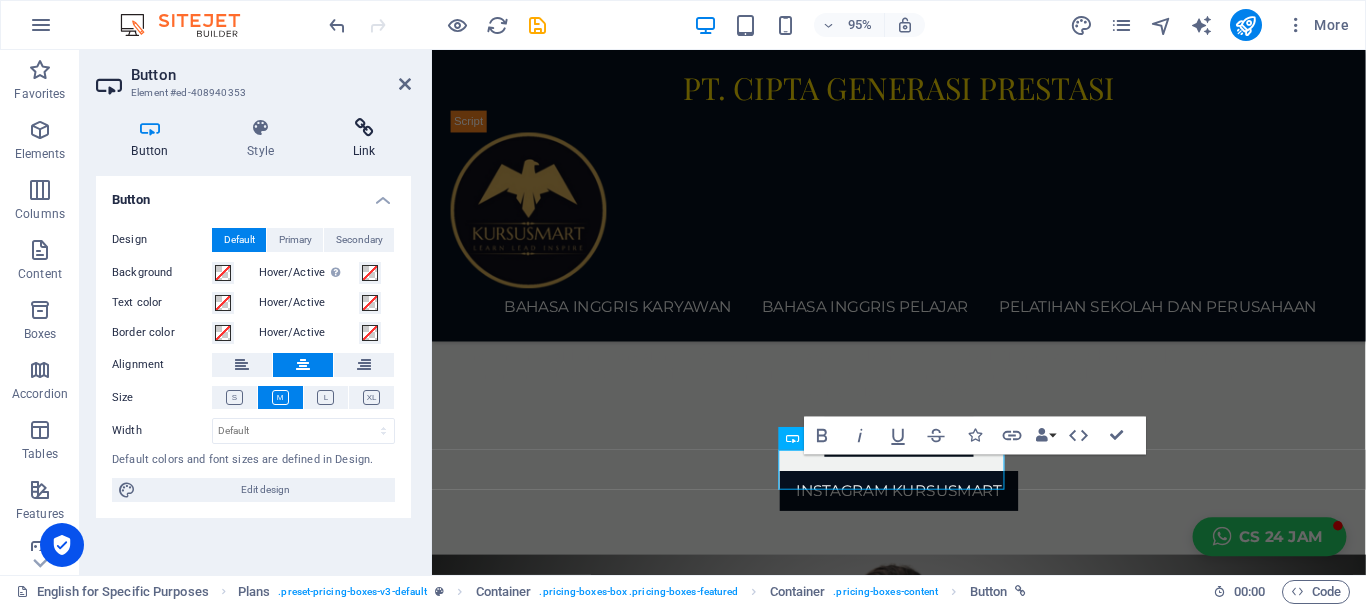 click at bounding box center [364, 128] 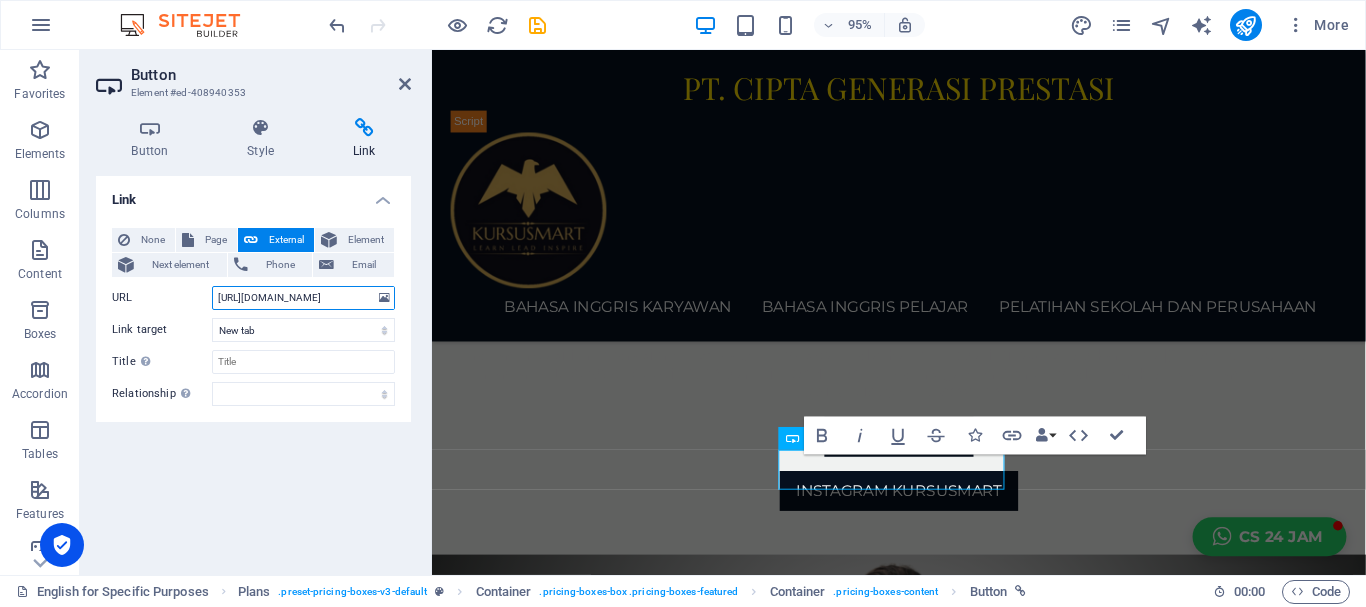 drag, startPoint x: 366, startPoint y: 289, endPoint x: 207, endPoint y: 291, distance: 159.01257 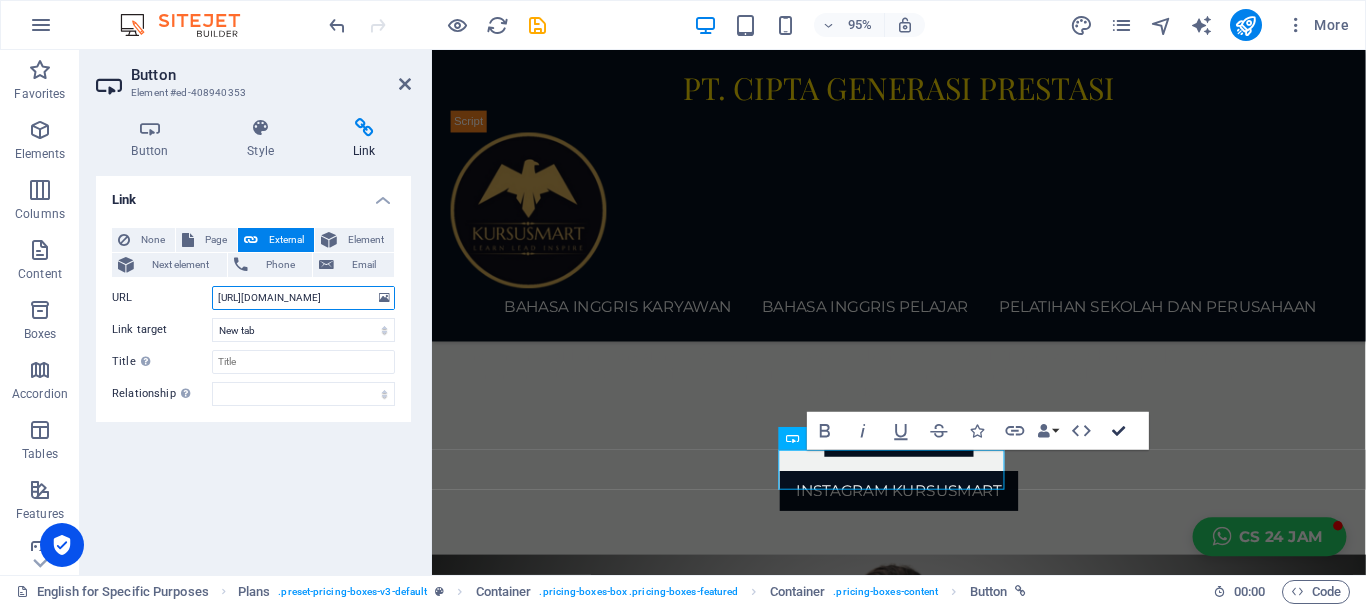 scroll, scrollTop: 0, scrollLeft: 56, axis: horizontal 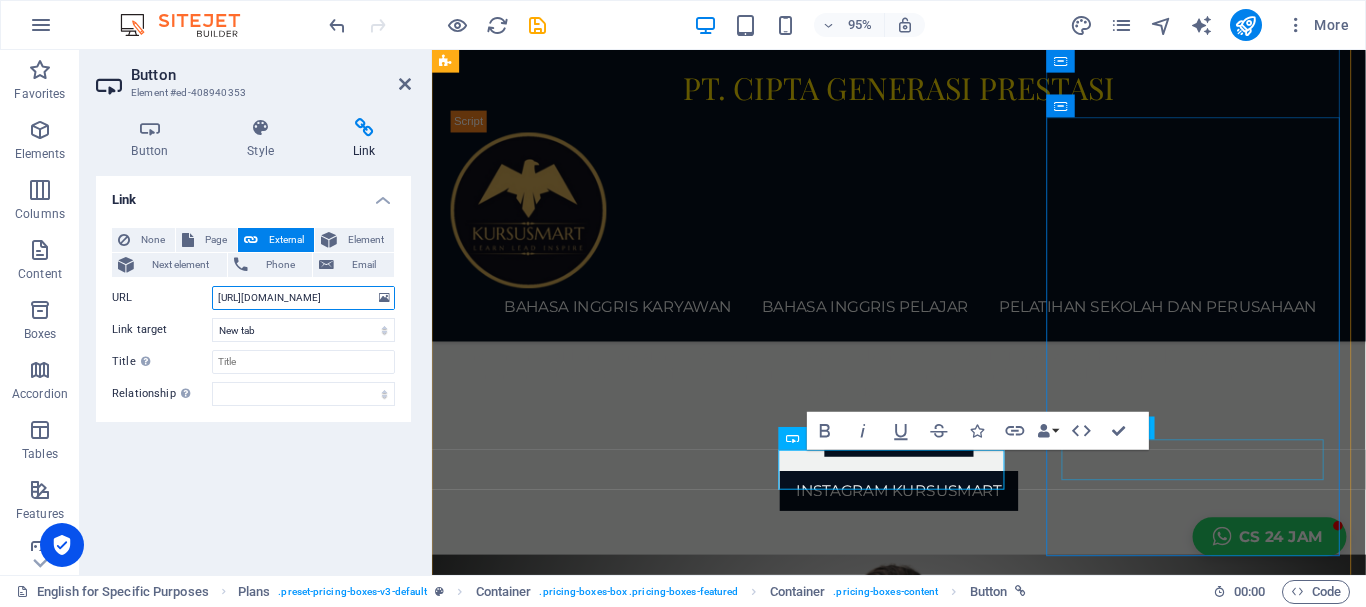 type on "[URL][DOMAIN_NAME]" 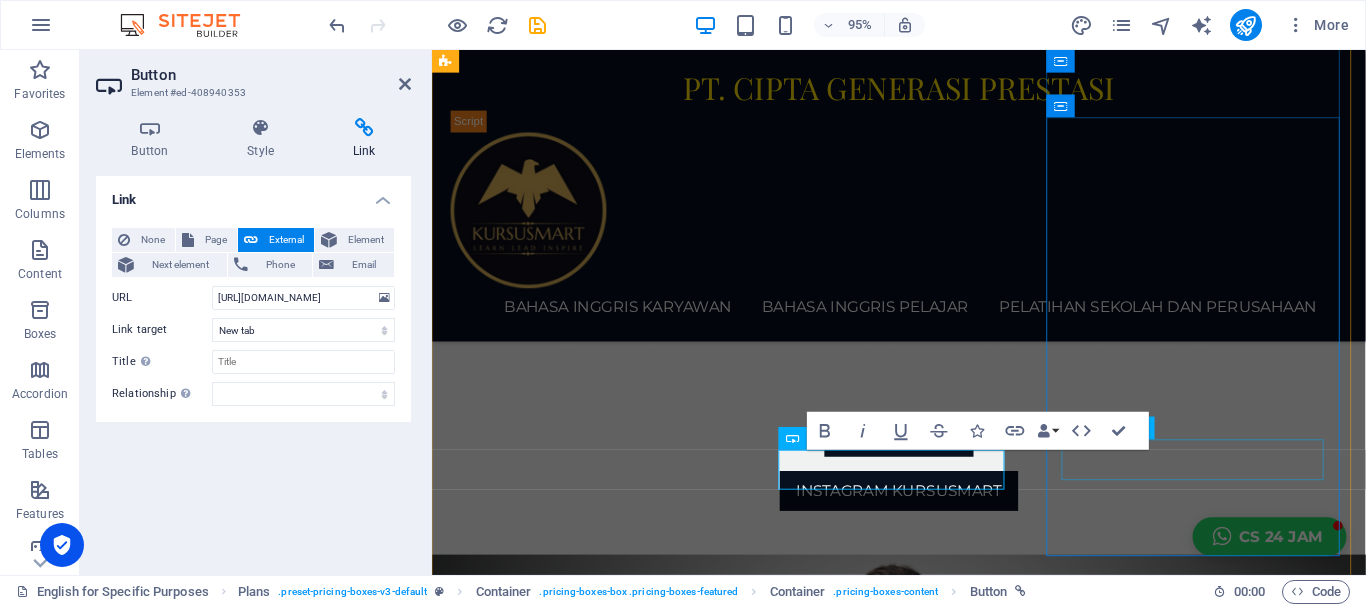 click on "Coba Kelas Gratis" at bounding box center [920, 2513] 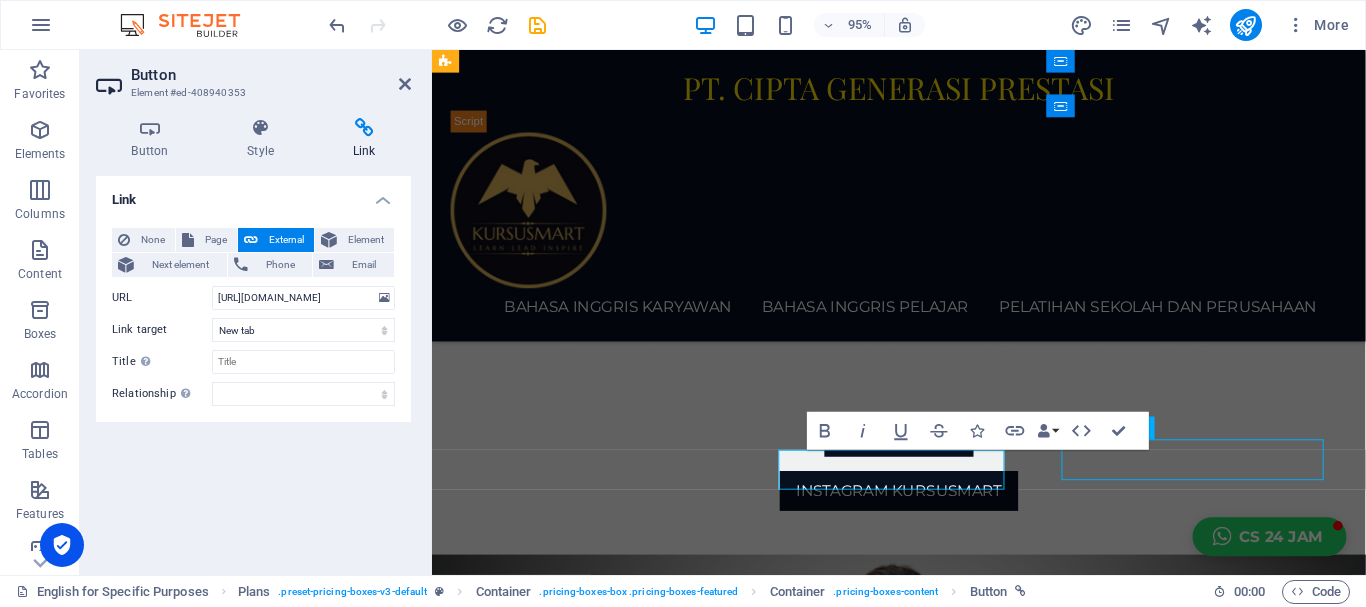 scroll, scrollTop: 0, scrollLeft: 0, axis: both 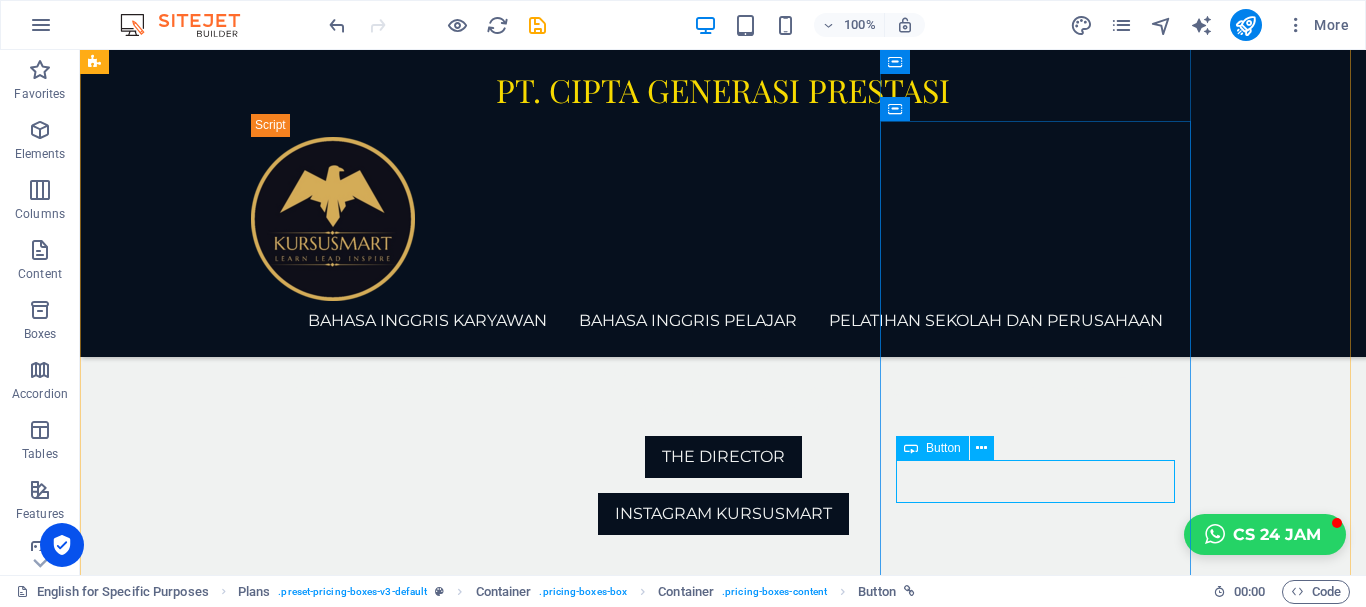click on "Coba Kelas Gratis" at bounding box center (568, 2513) 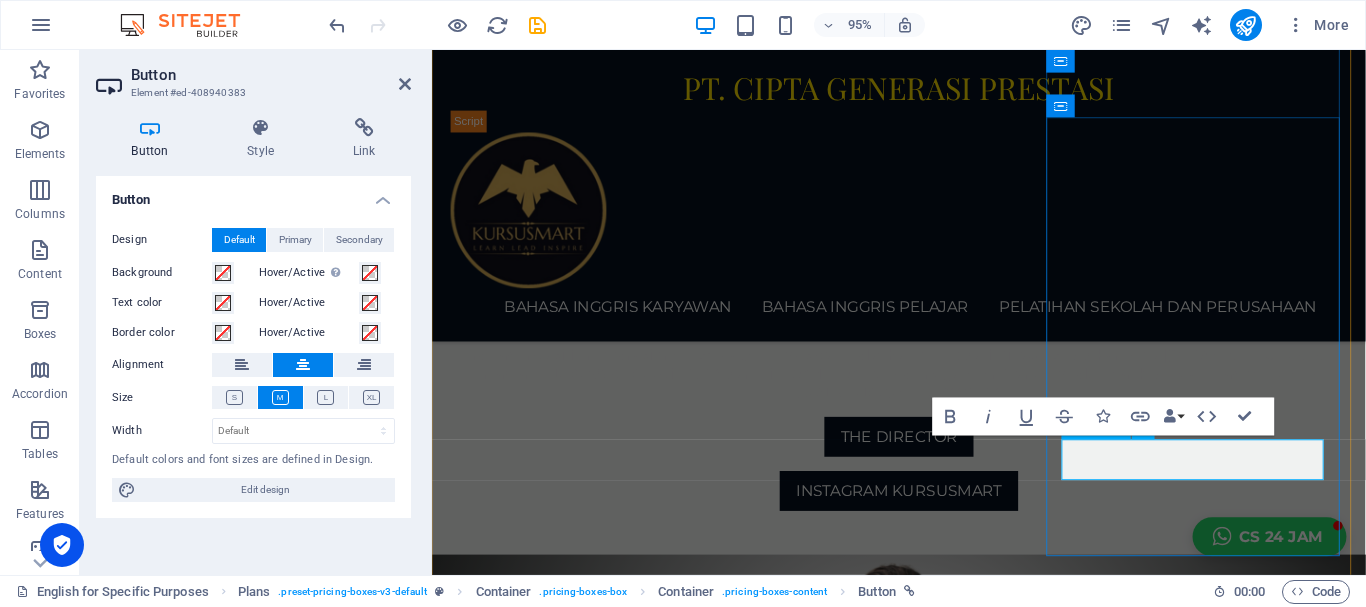 click on "Coba Kelas Gratis" at bounding box center (920, 2513) 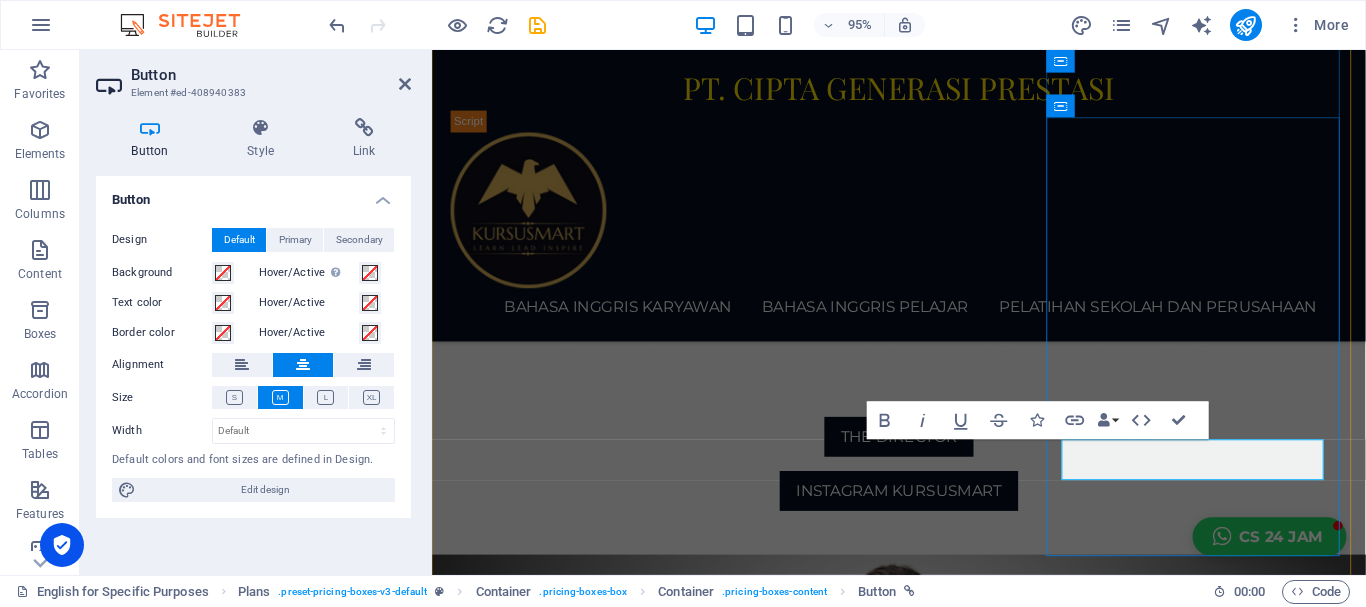 type 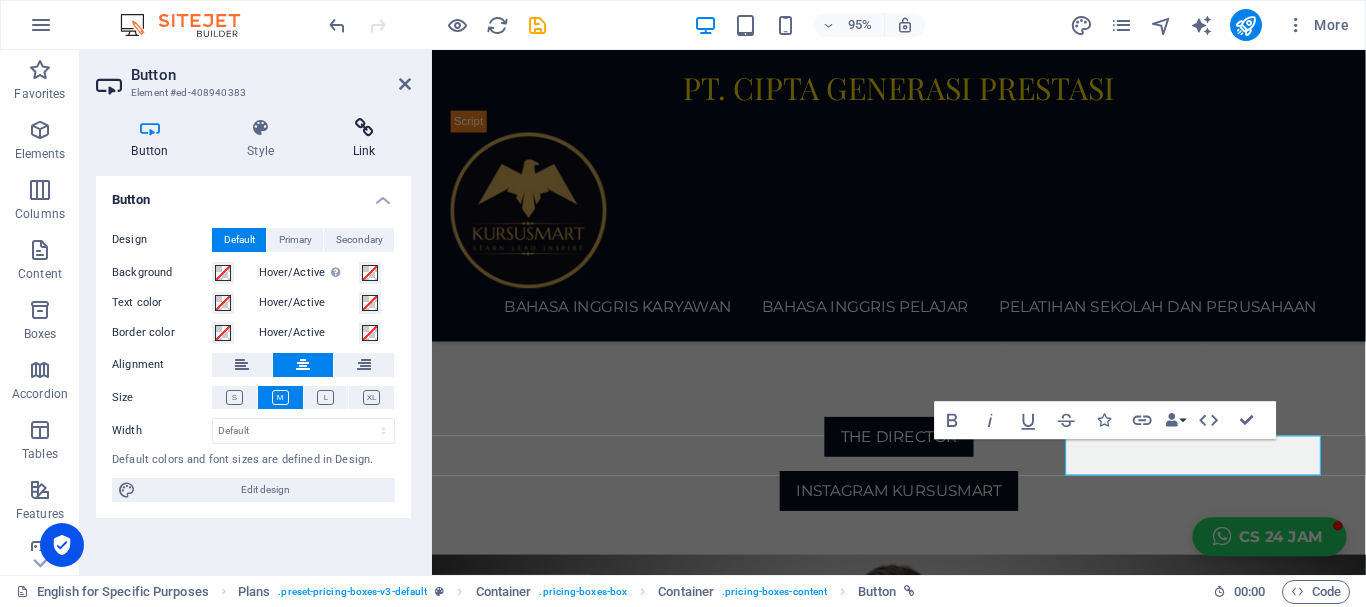 click at bounding box center (364, 128) 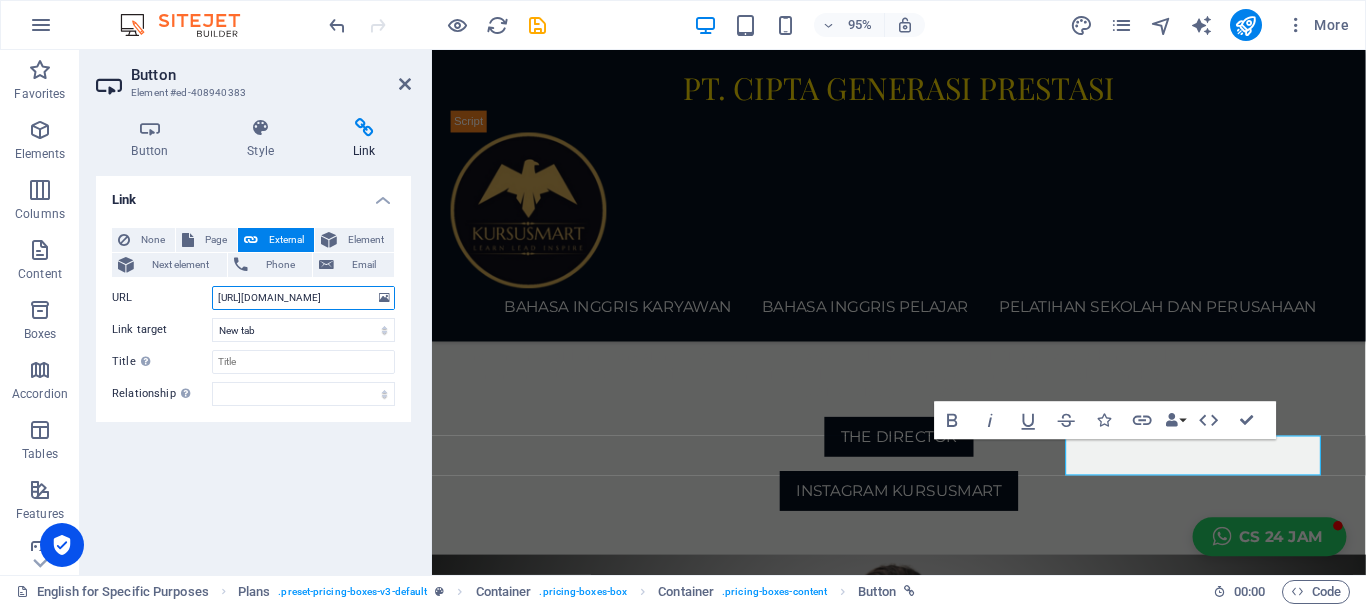 drag, startPoint x: 359, startPoint y: 296, endPoint x: 210, endPoint y: 305, distance: 149.27156 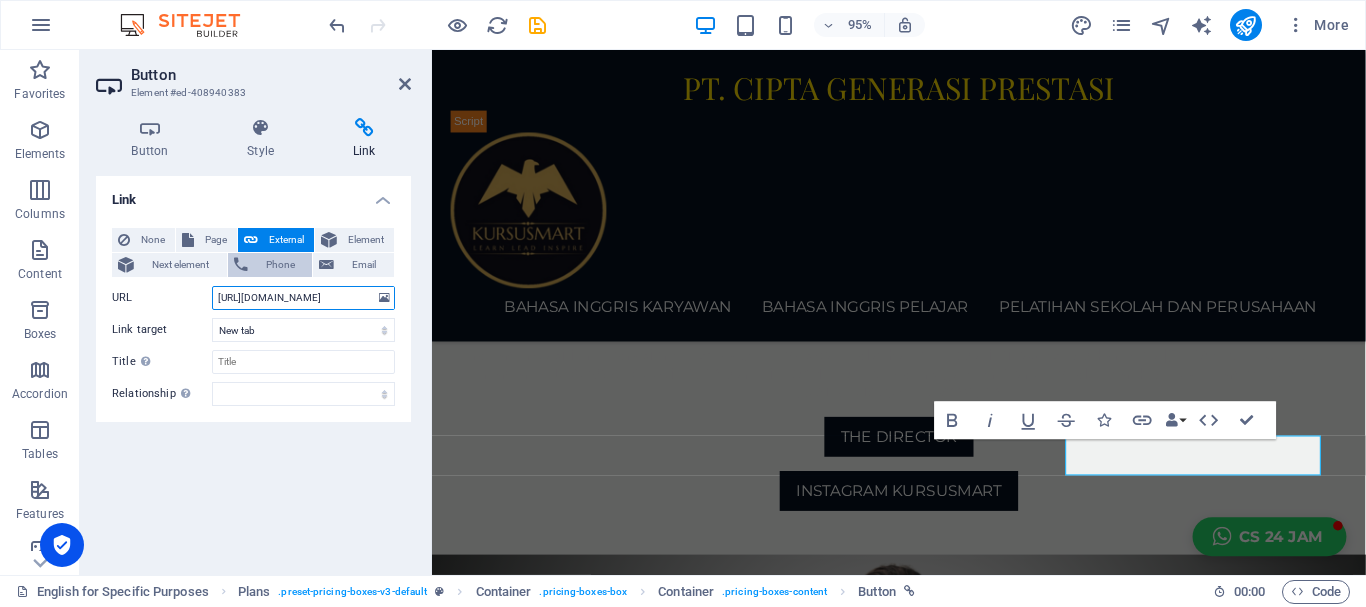 scroll, scrollTop: 0, scrollLeft: 56, axis: horizontal 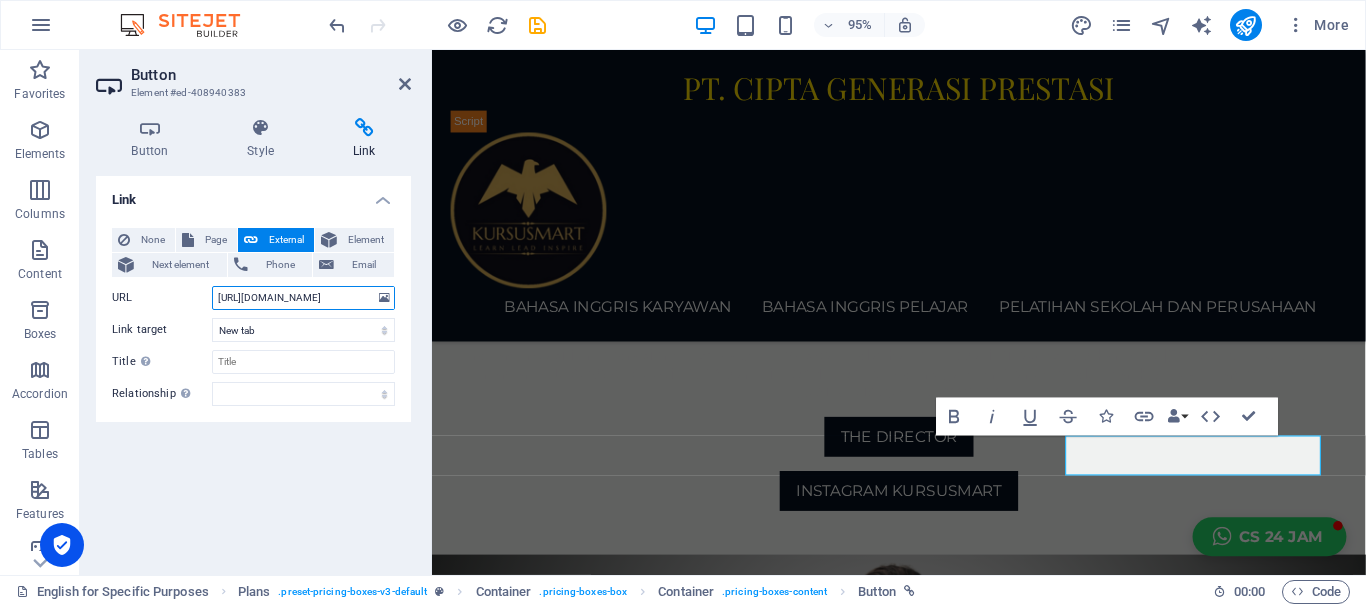 type on "[URL][DOMAIN_NAME]" 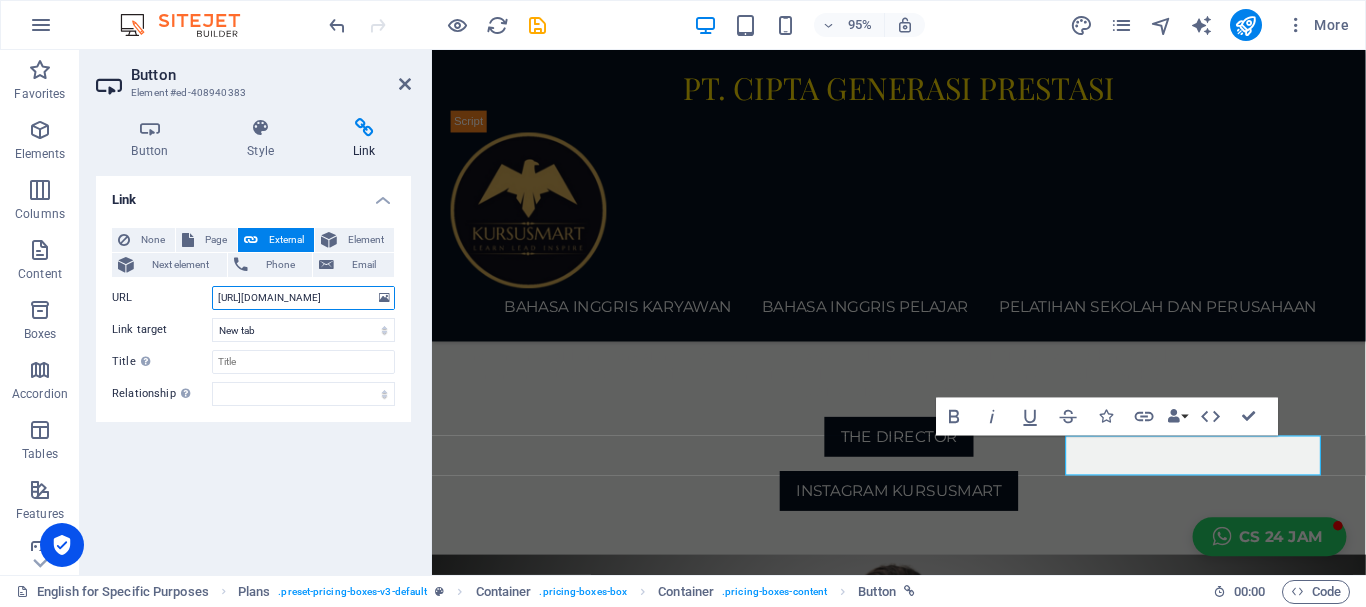 scroll, scrollTop: 0, scrollLeft: 0, axis: both 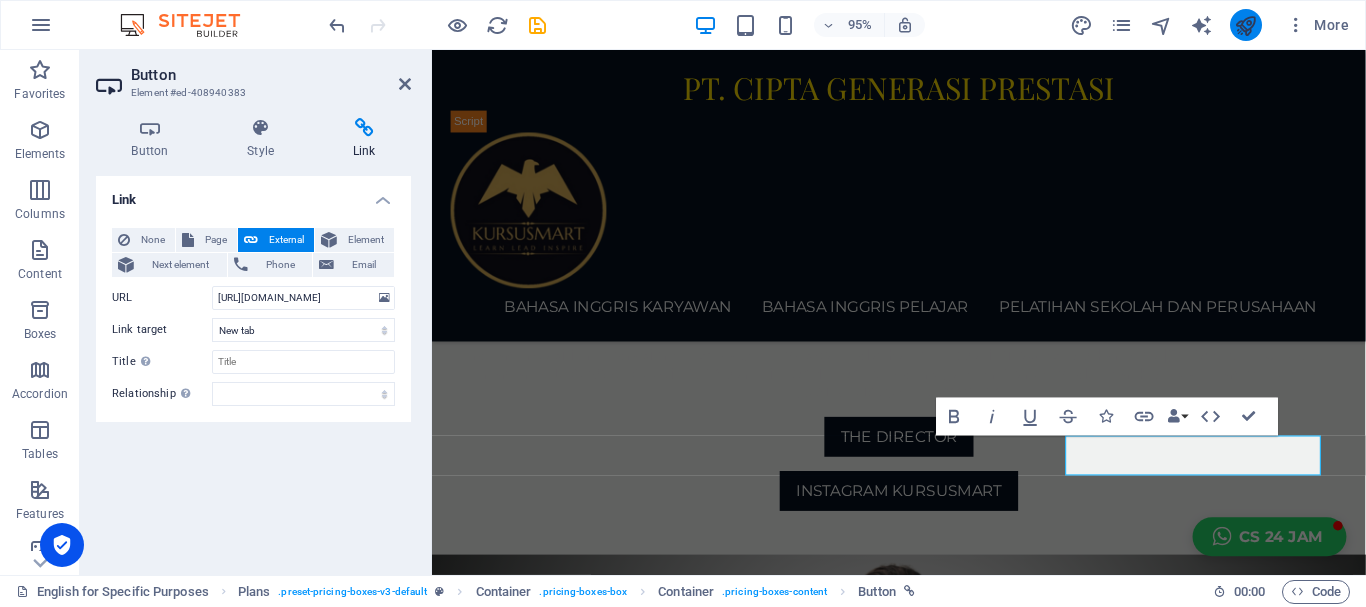click at bounding box center [1245, 25] 